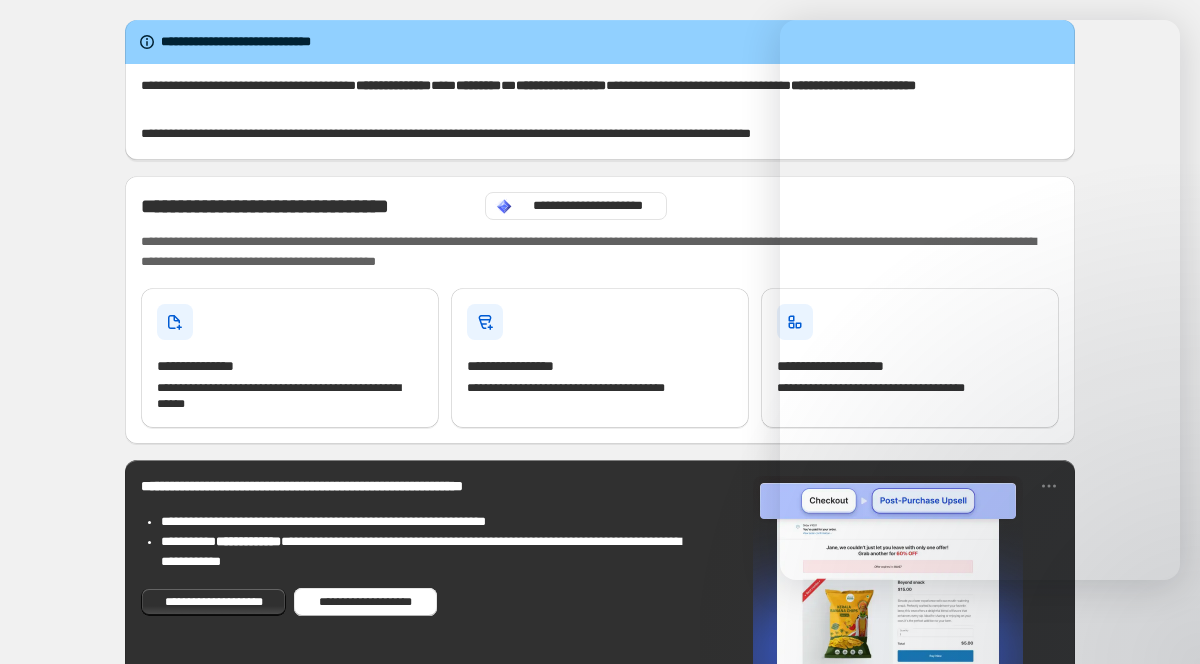 scroll, scrollTop: 0, scrollLeft: 0, axis: both 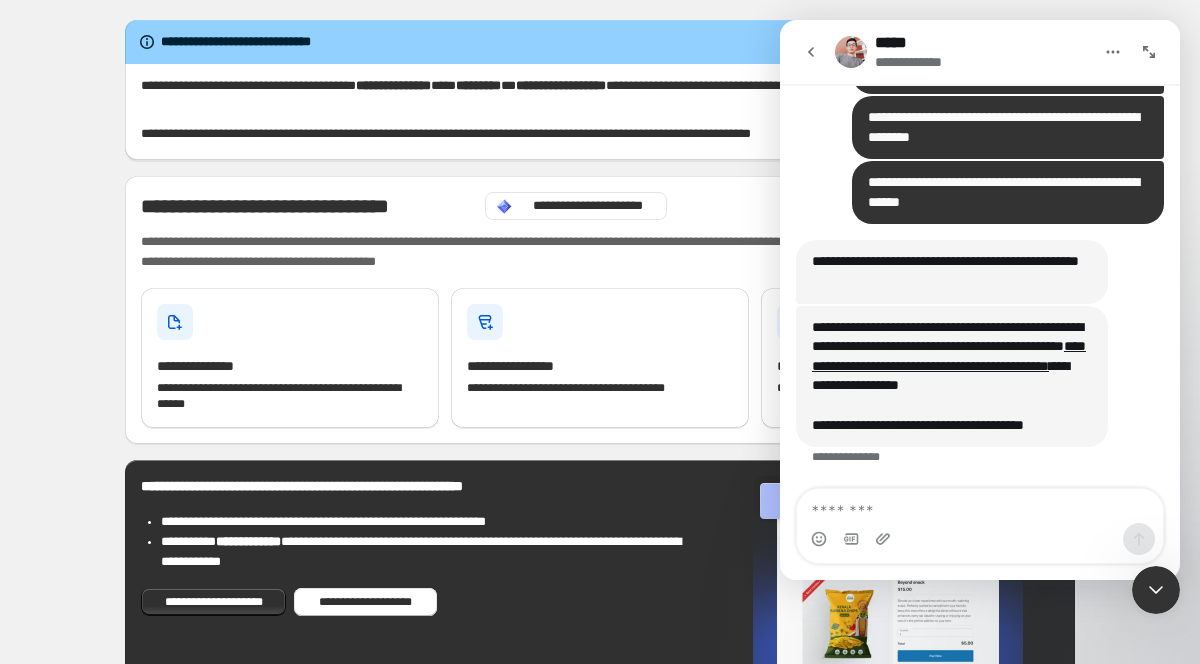 click at bounding box center (980, 526) 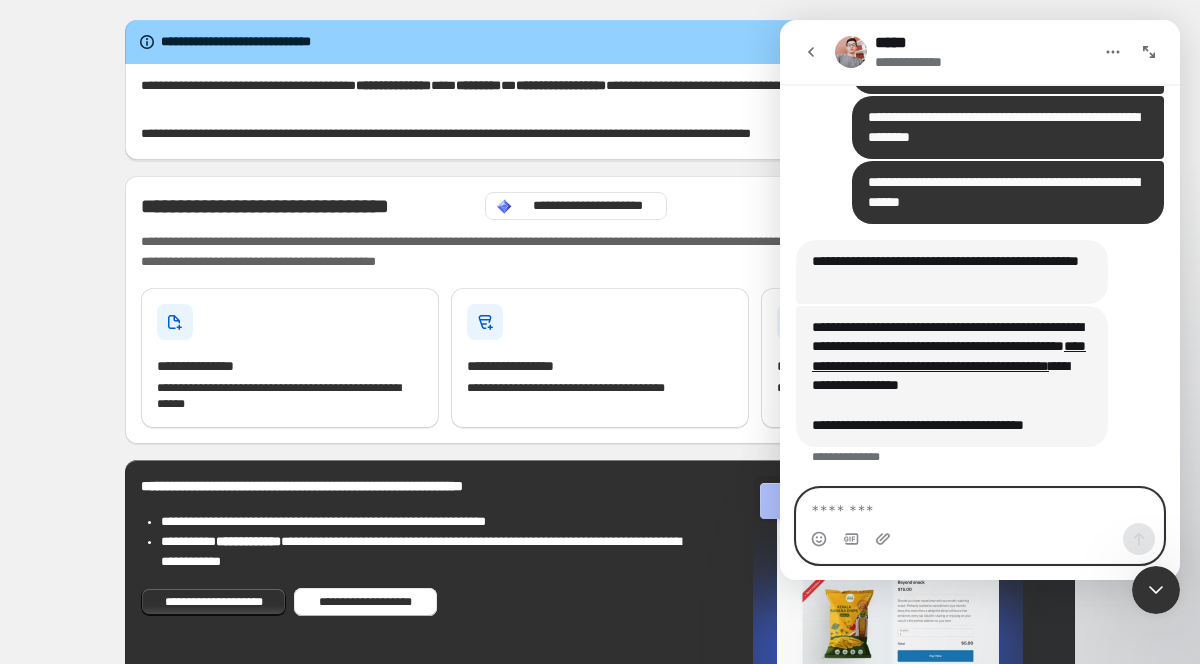 click at bounding box center (980, 506) 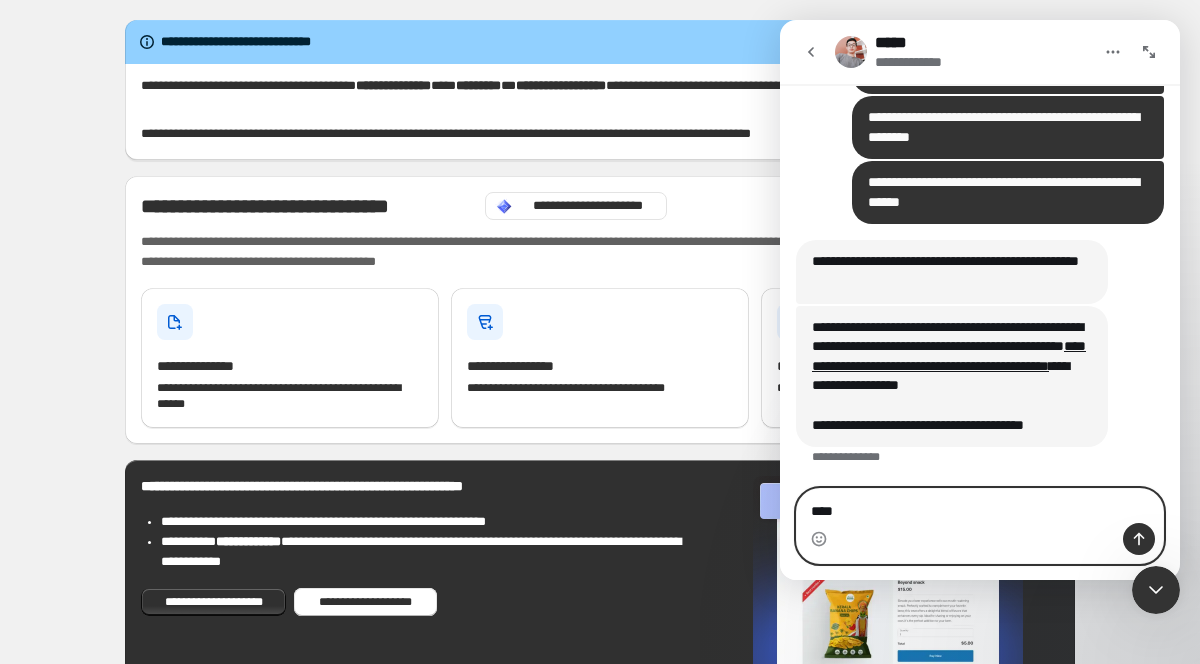 type on "****" 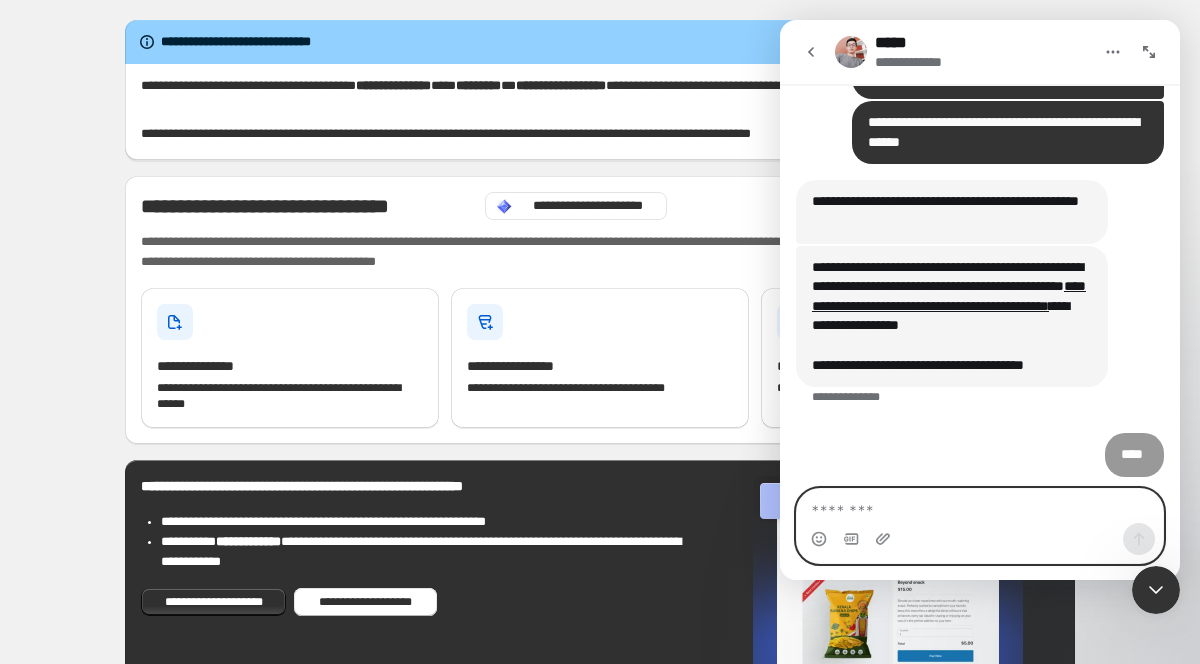 scroll, scrollTop: 5645, scrollLeft: 0, axis: vertical 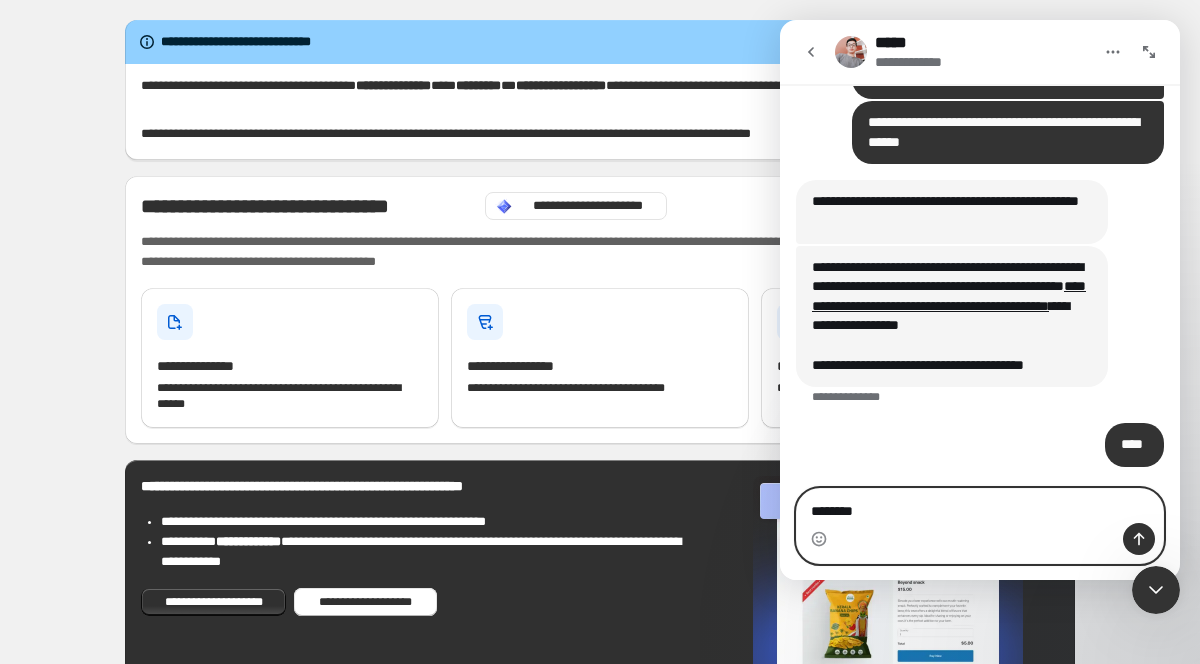 type on "*********" 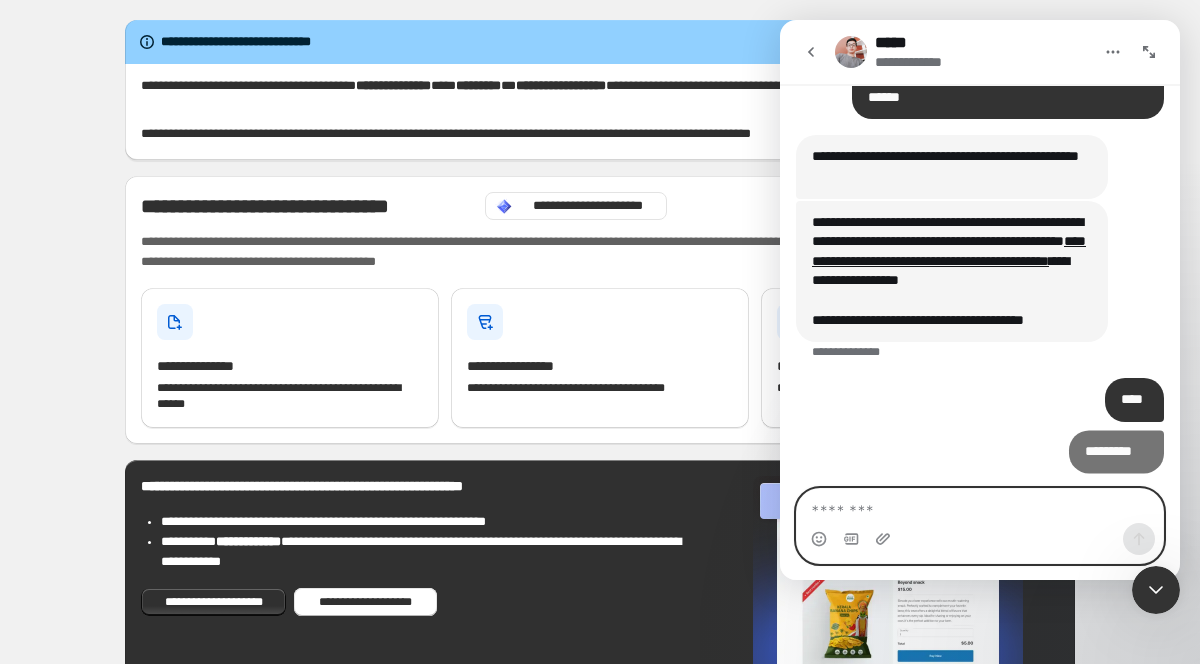 scroll, scrollTop: 5691, scrollLeft: 0, axis: vertical 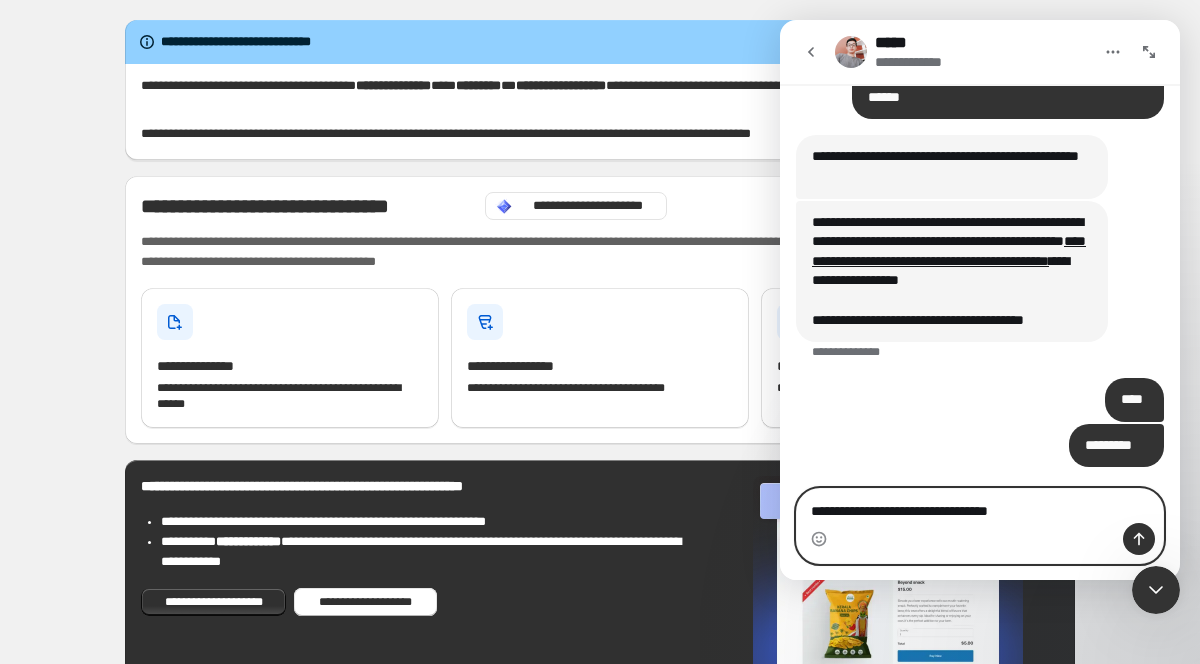type on "**********" 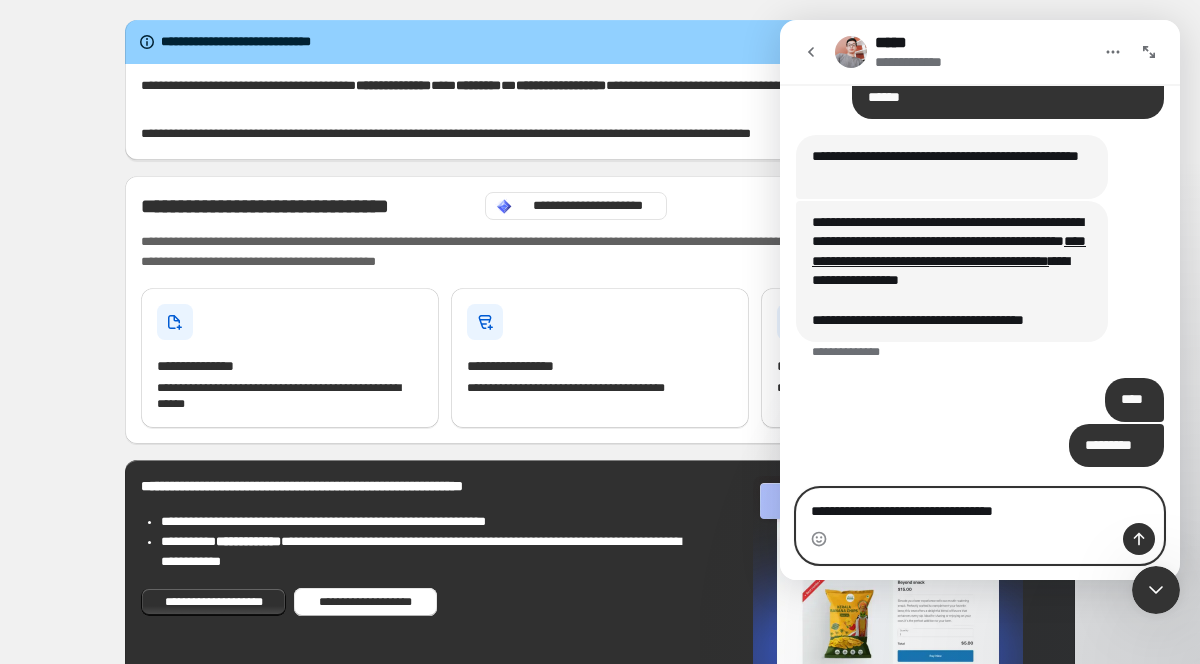 type 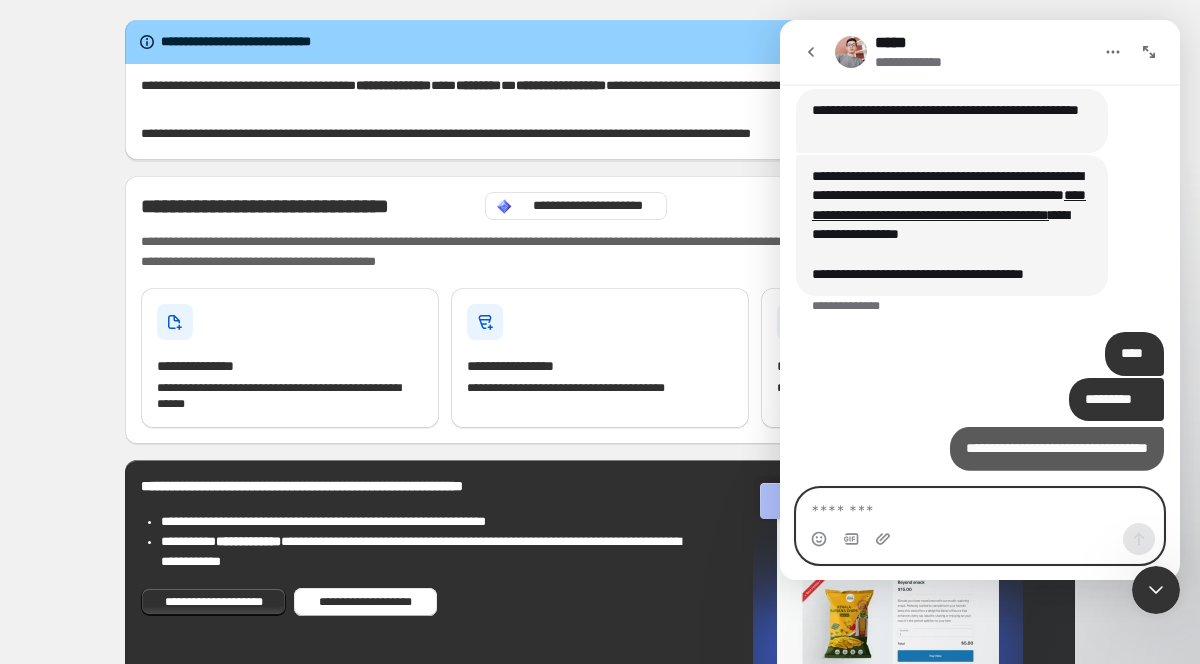scroll, scrollTop: 5736, scrollLeft: 0, axis: vertical 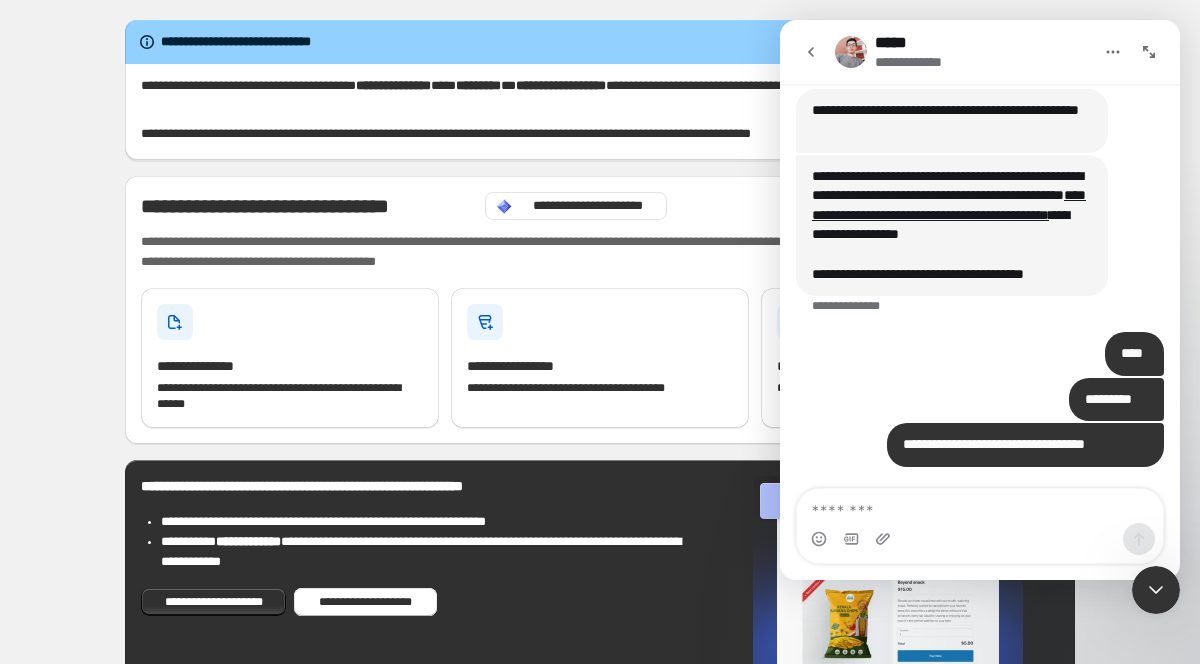 click at bounding box center [1156, 590] 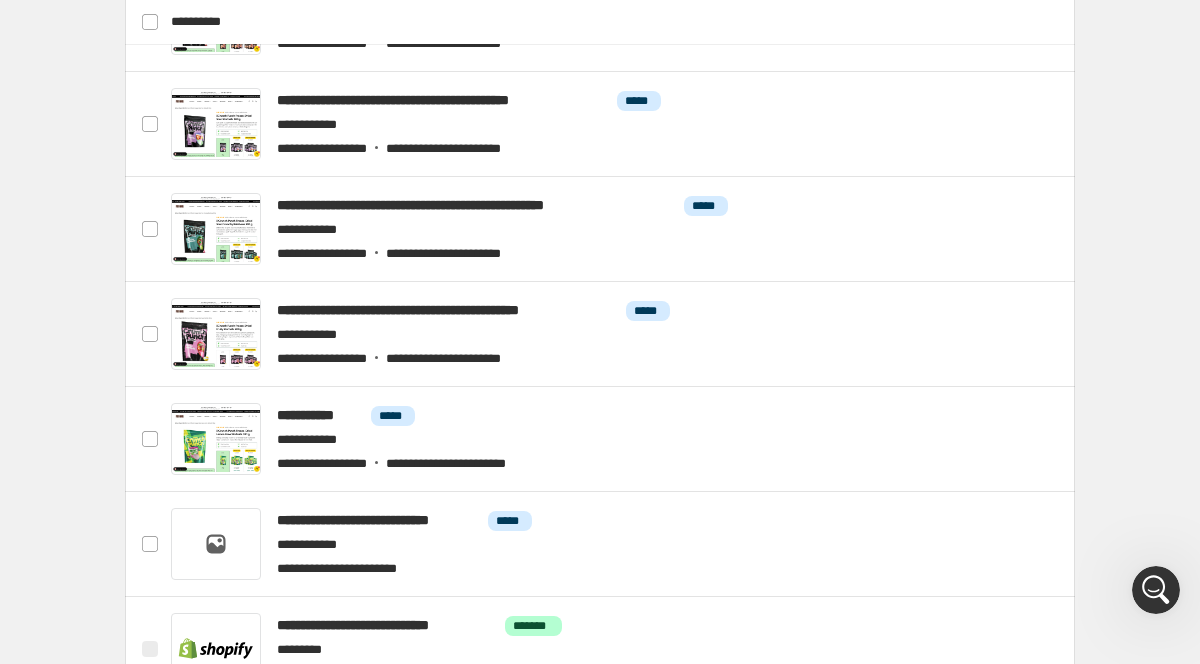 scroll, scrollTop: 892, scrollLeft: 0, axis: vertical 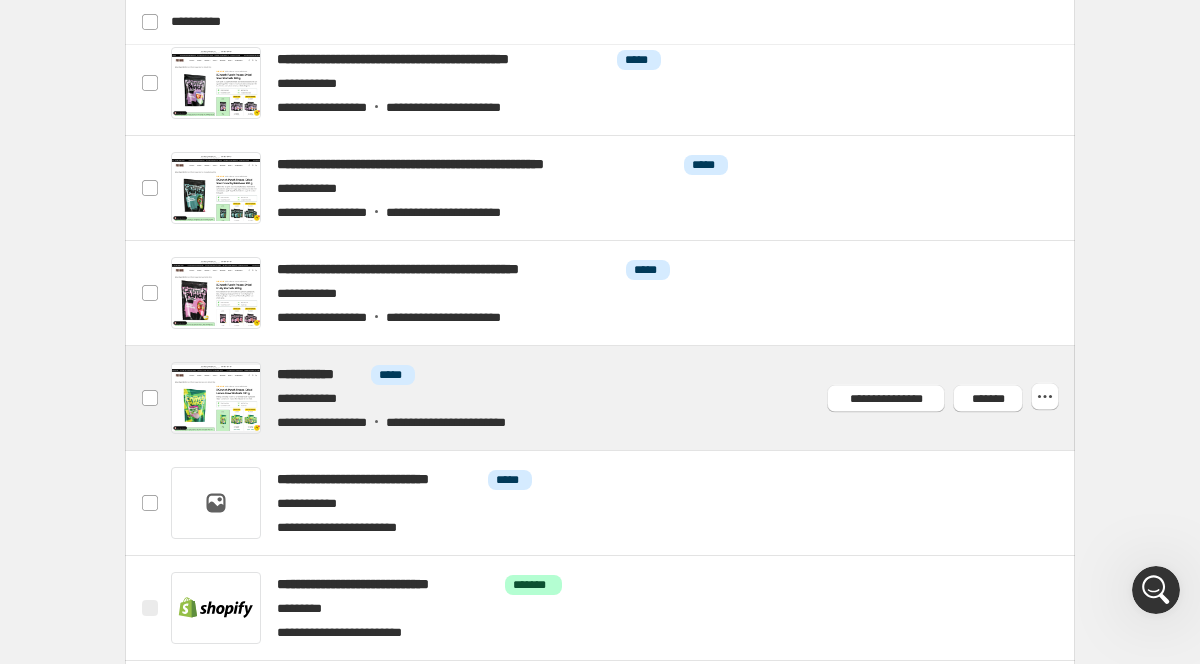click at bounding box center [624, 398] 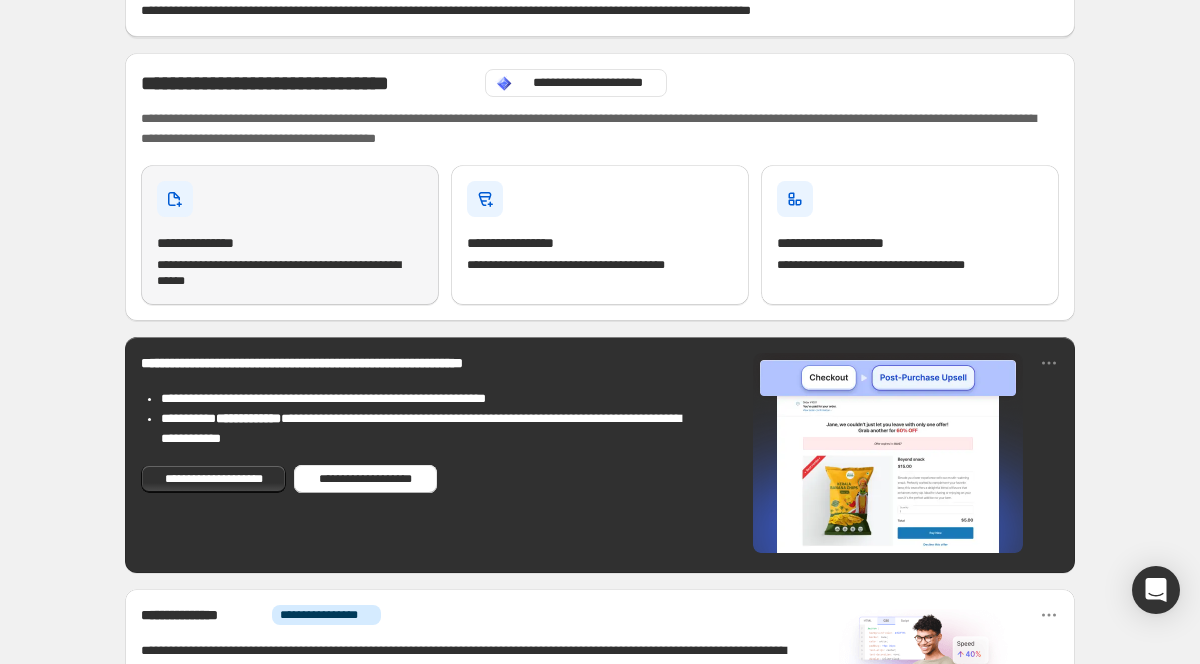 scroll, scrollTop: 243, scrollLeft: 0, axis: vertical 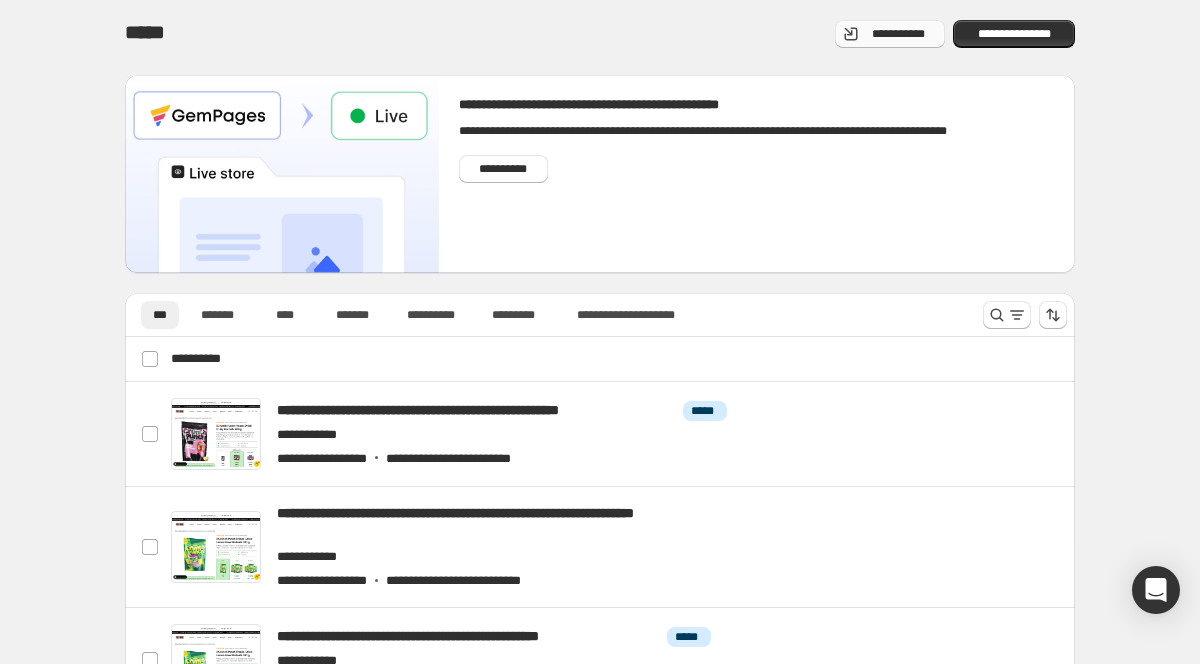 click on "**********" at bounding box center [898, 34] 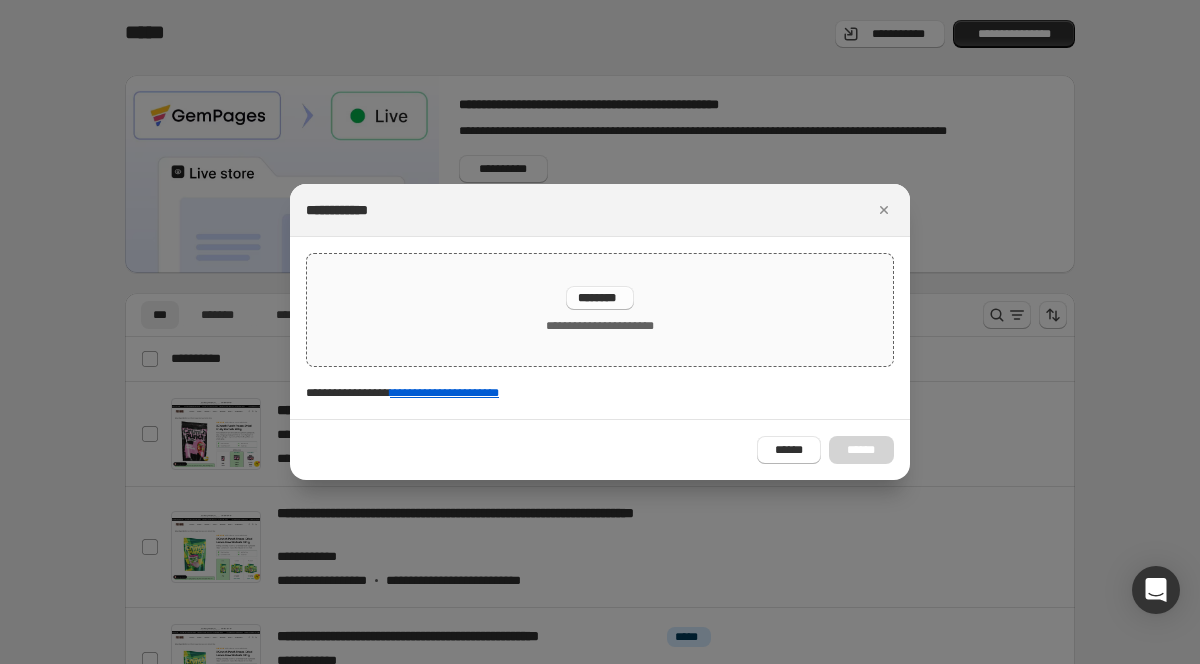click on "********" at bounding box center (600, 298) 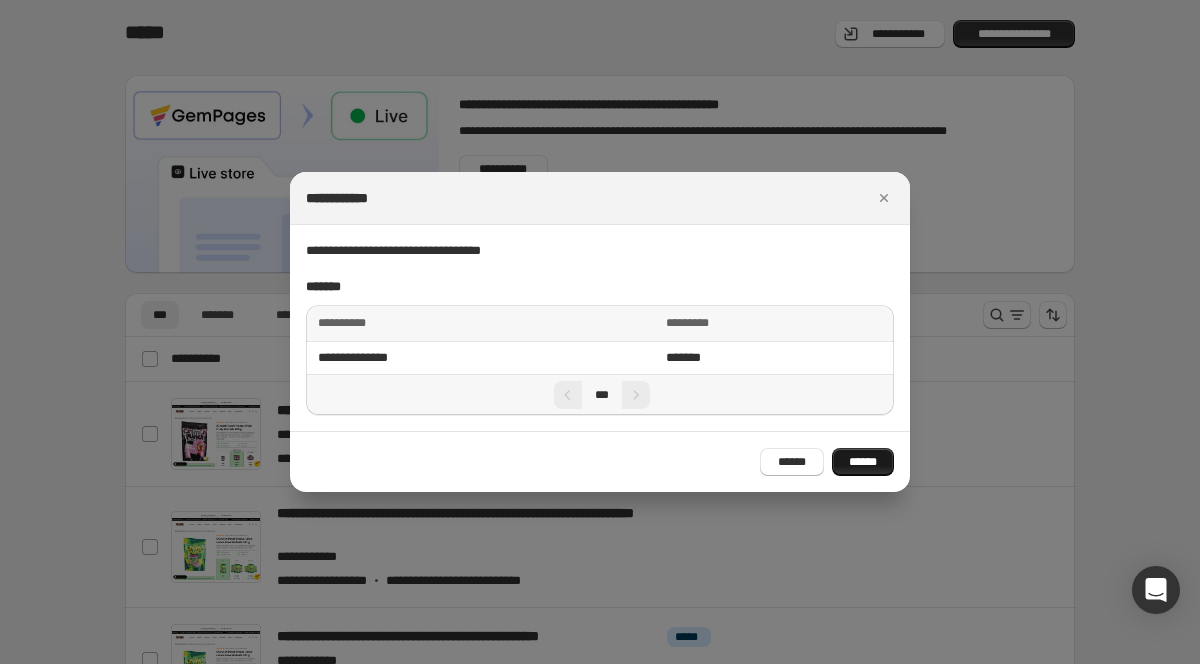 click on "******" at bounding box center [863, 462] 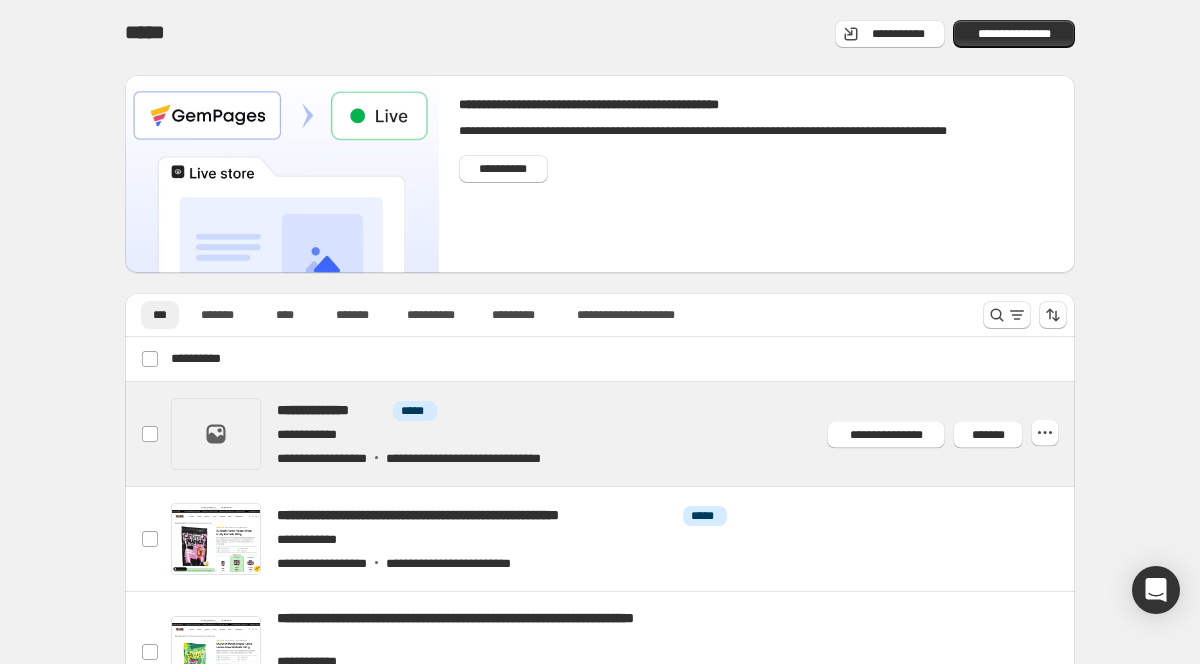 click at bounding box center (624, 434) 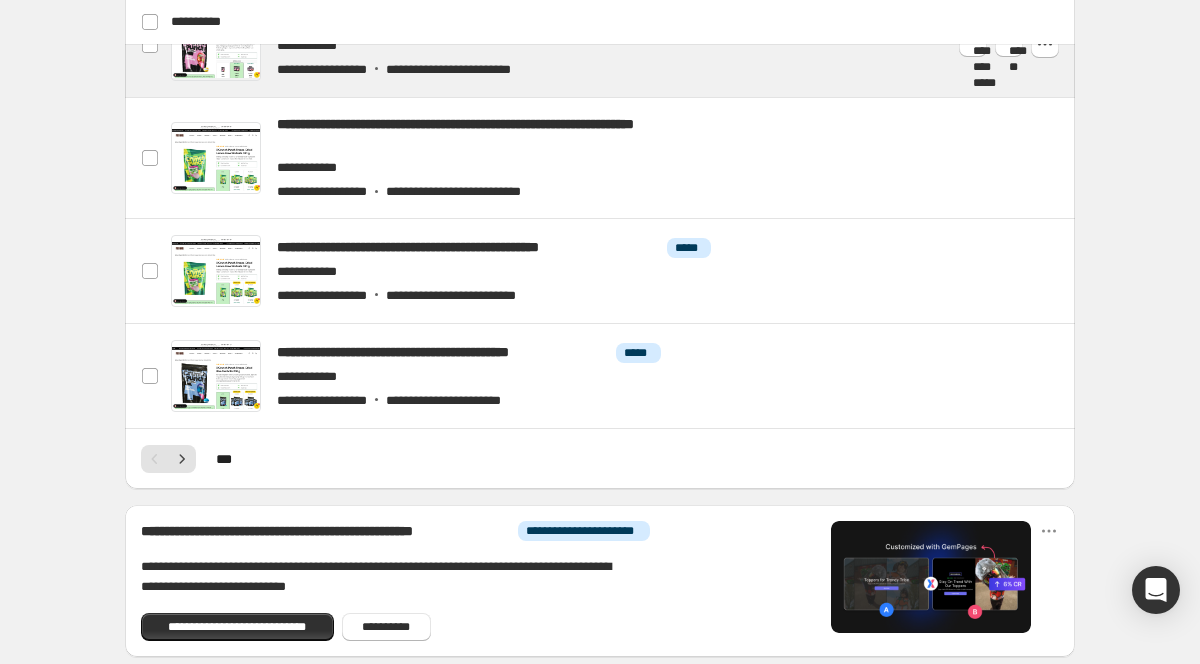 scroll, scrollTop: 1172, scrollLeft: 0, axis: vertical 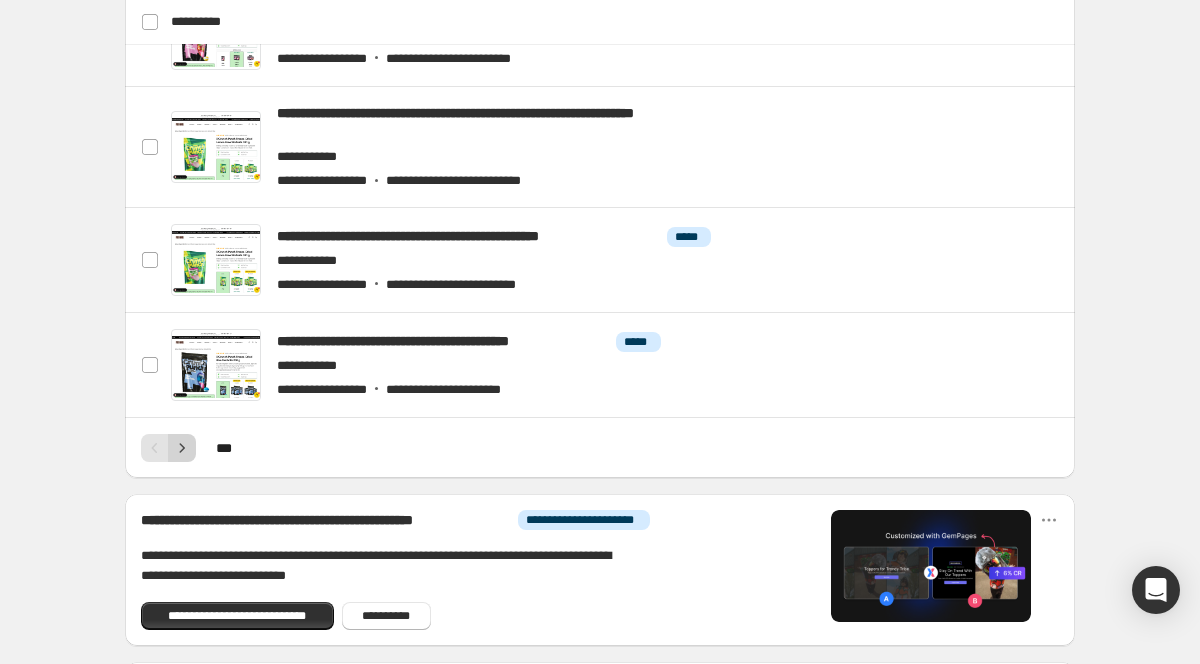 click 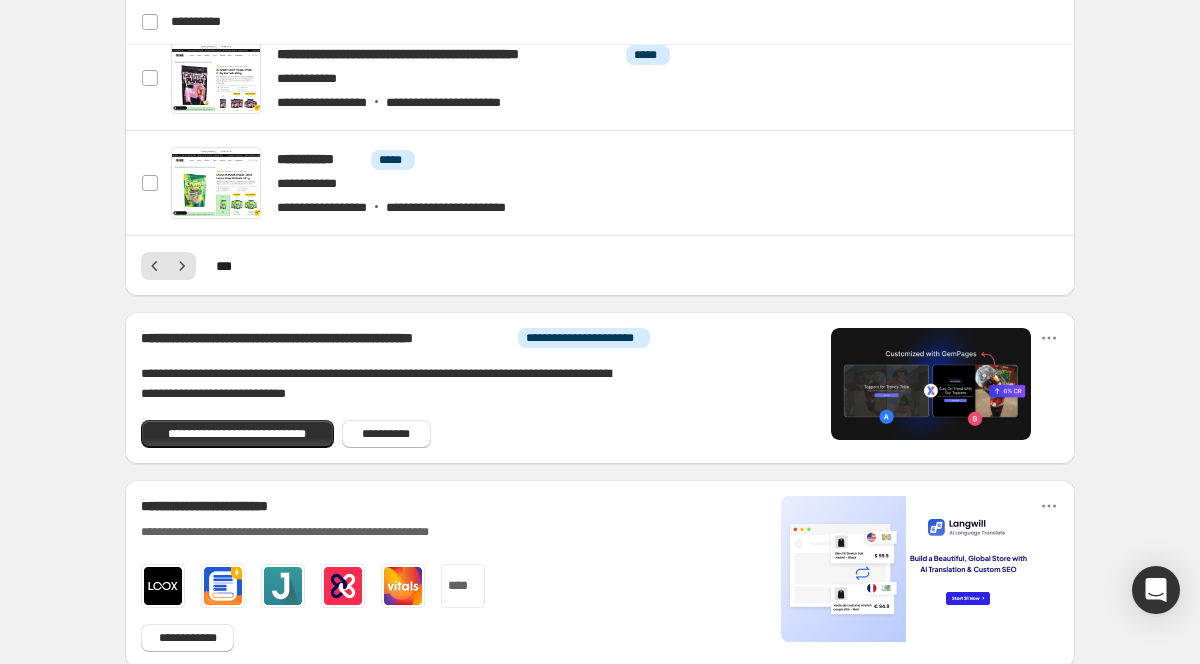 scroll, scrollTop: 1348, scrollLeft: 0, axis: vertical 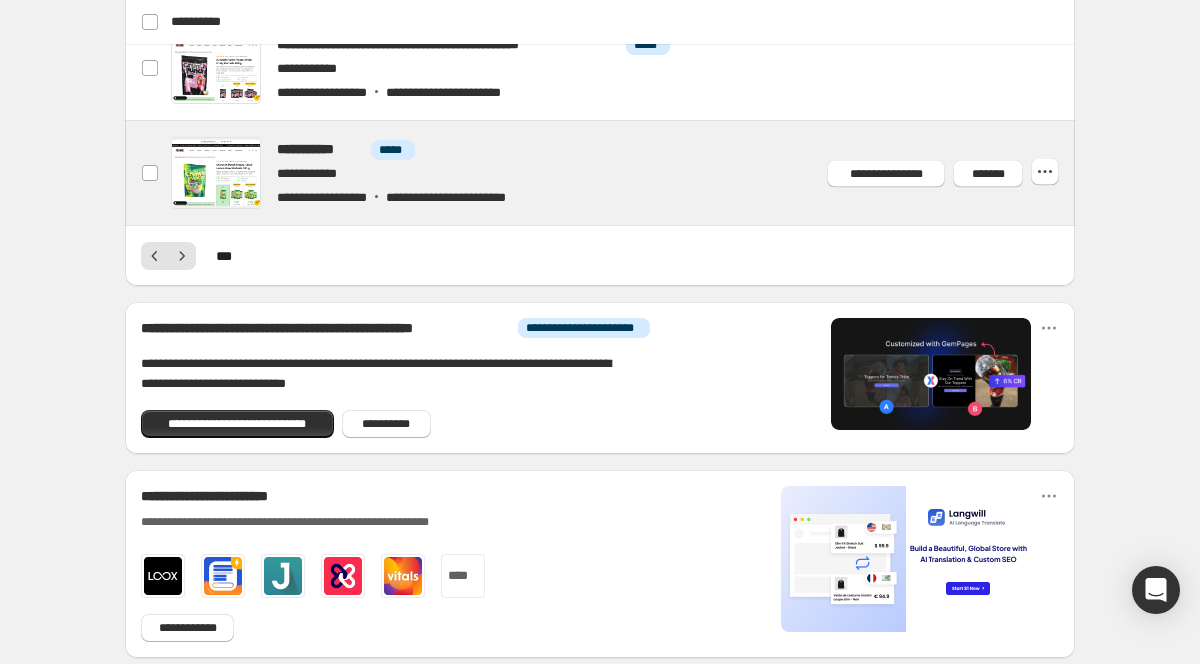 click at bounding box center (624, 173) 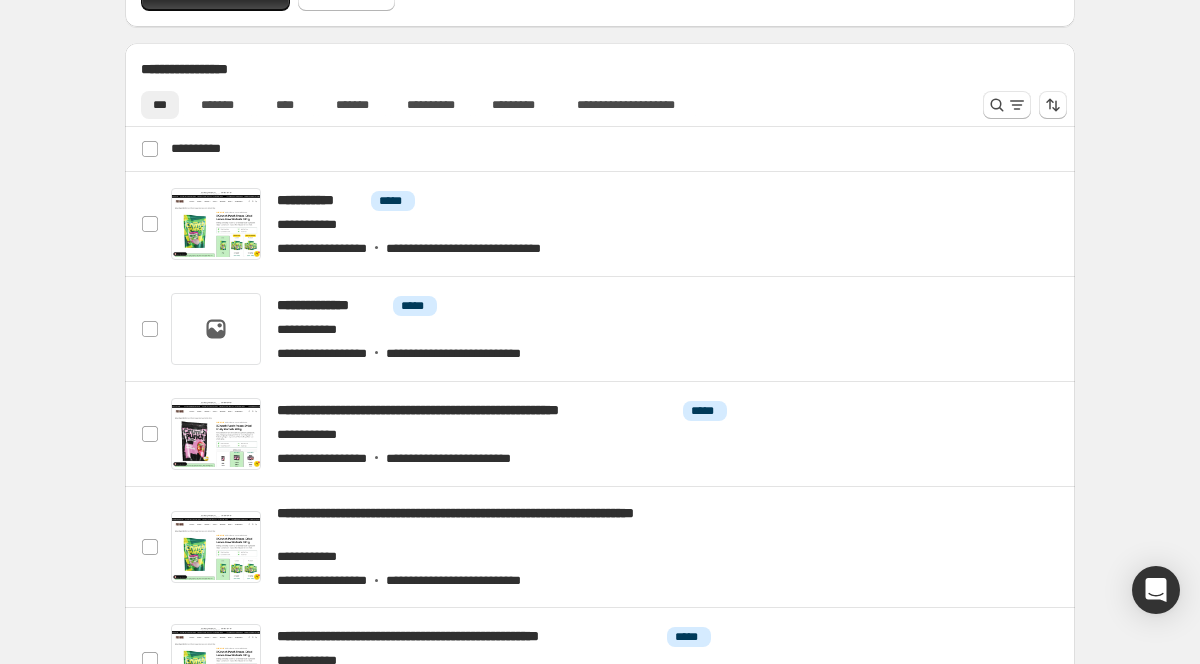 scroll, scrollTop: 879, scrollLeft: 0, axis: vertical 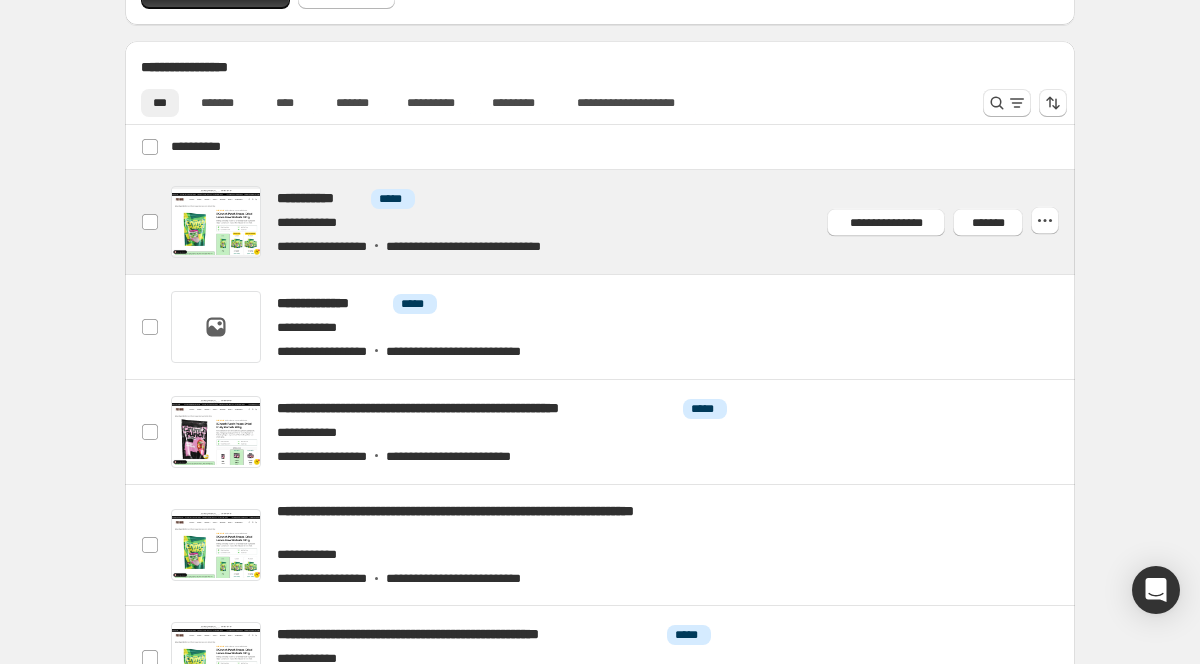 click at bounding box center (624, 222) 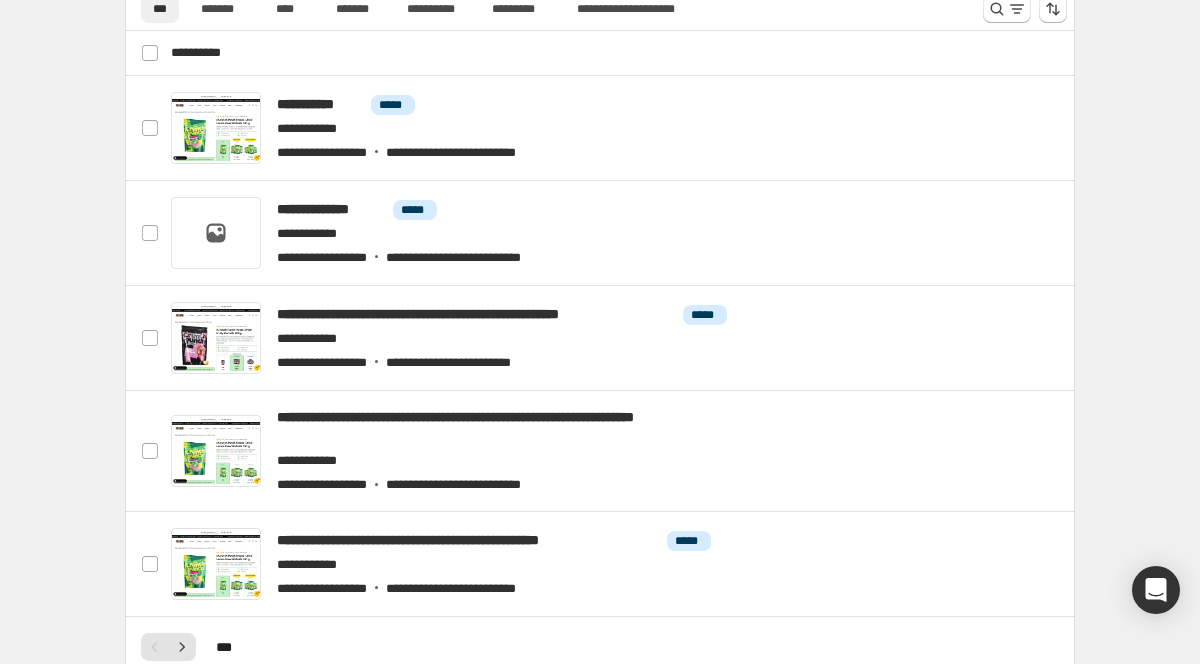 scroll, scrollTop: 963, scrollLeft: 0, axis: vertical 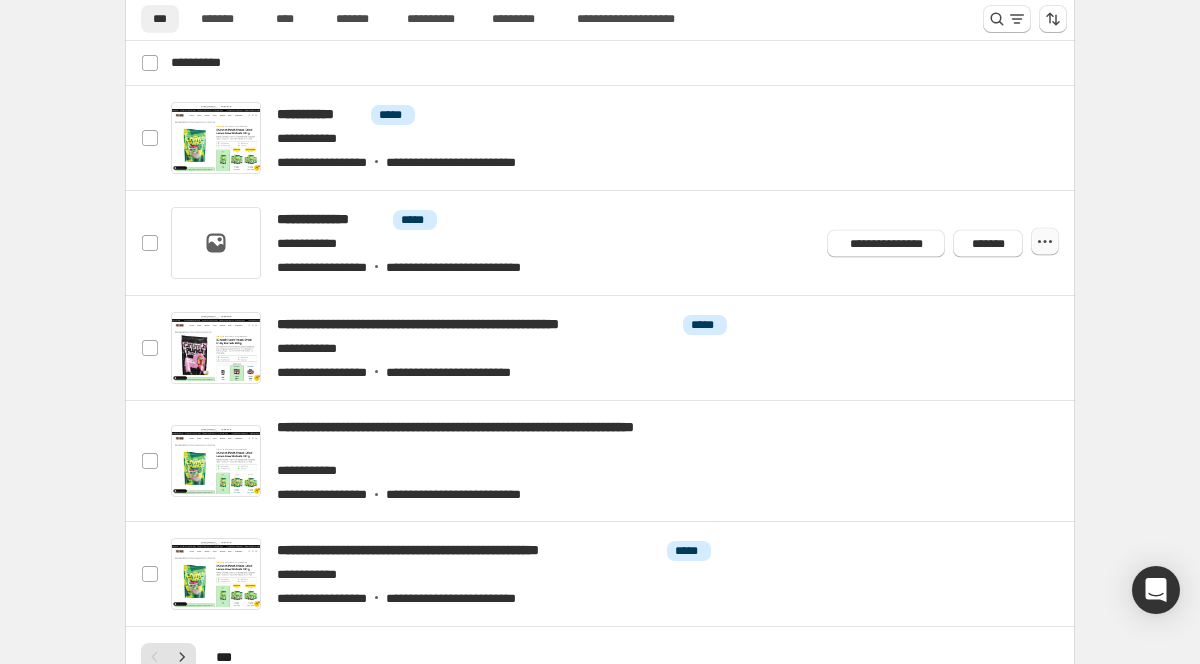 click 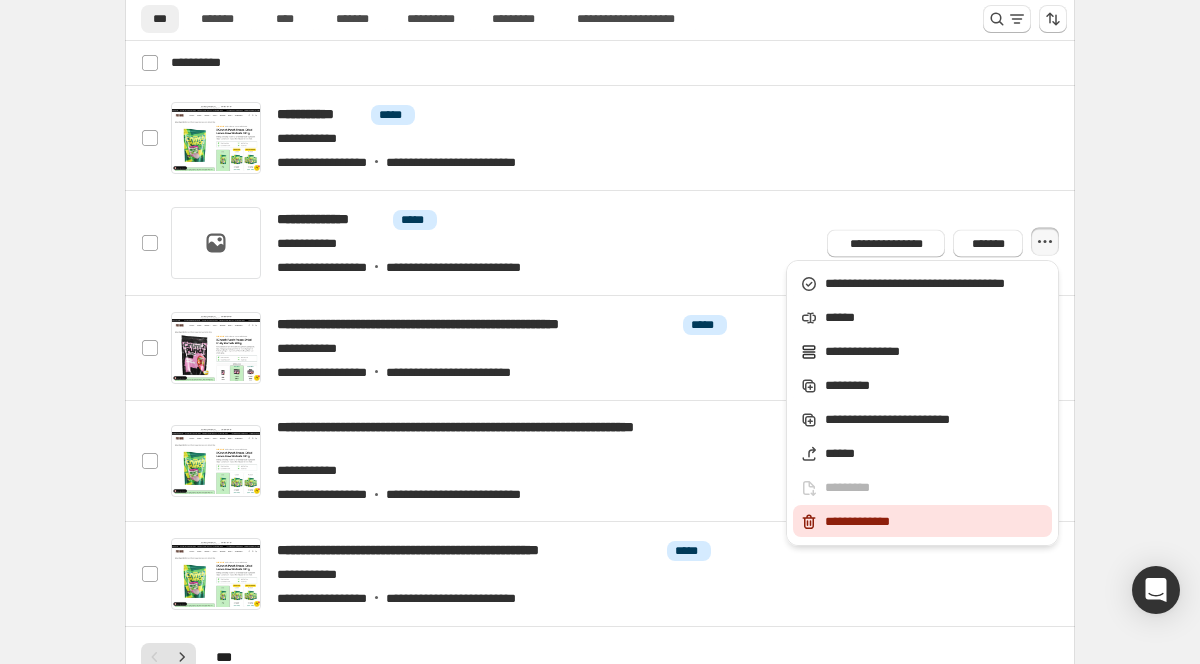 click on "**********" at bounding box center (935, 522) 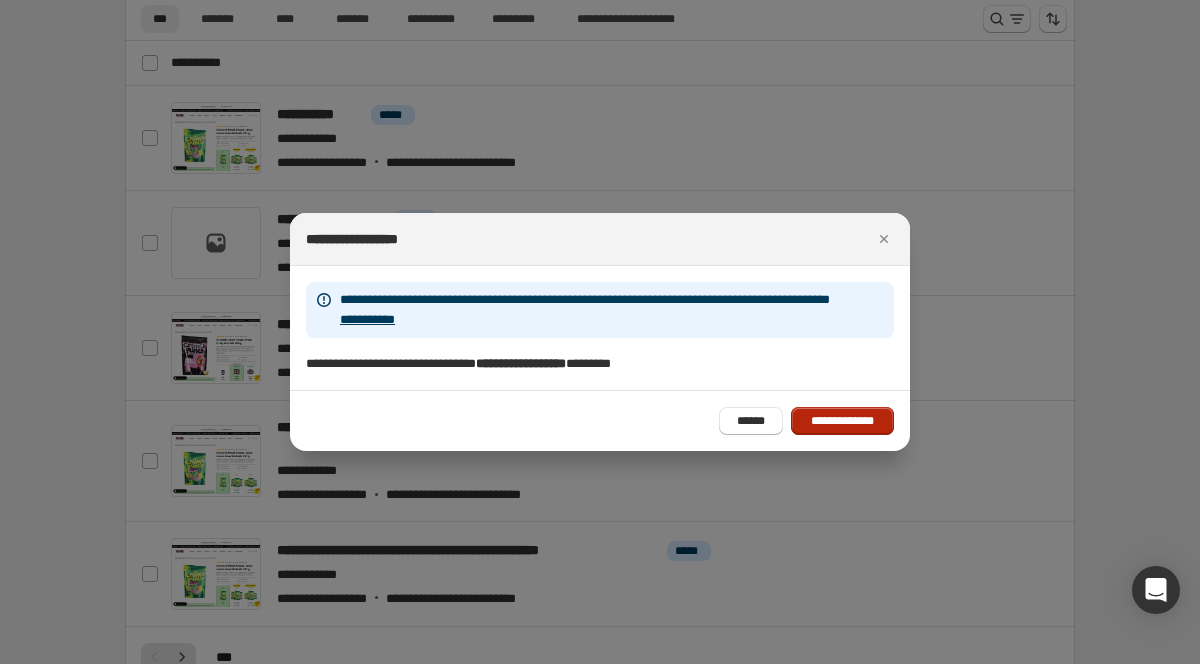 click on "**********" at bounding box center (842, 421) 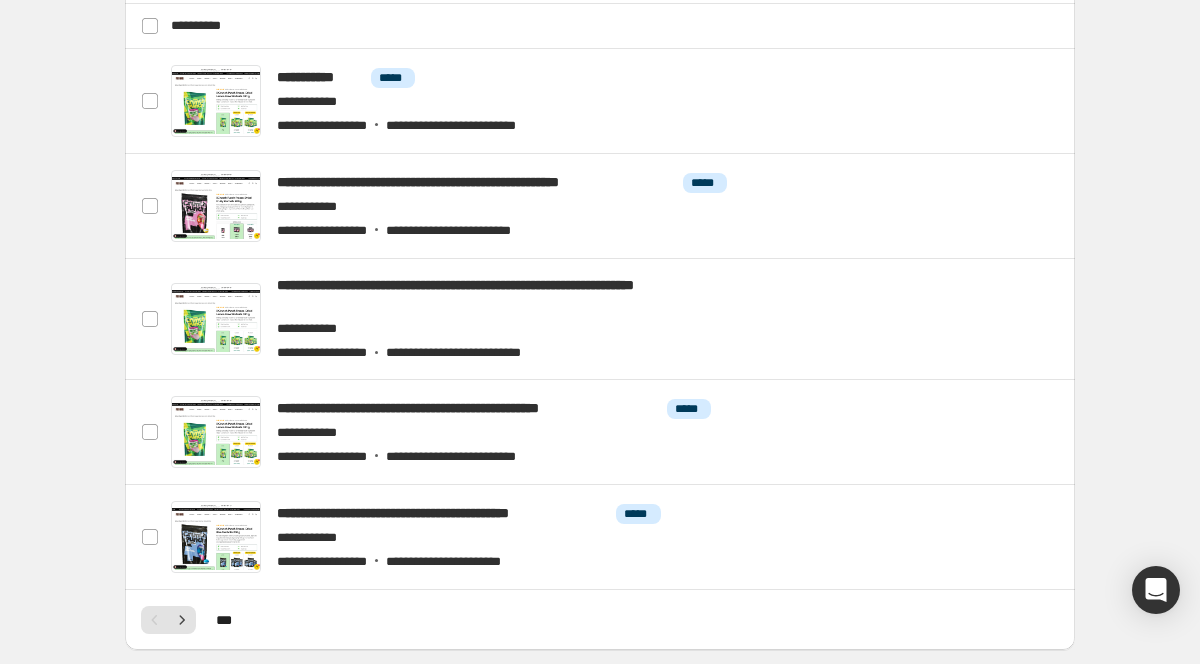 scroll, scrollTop: 1002, scrollLeft: 0, axis: vertical 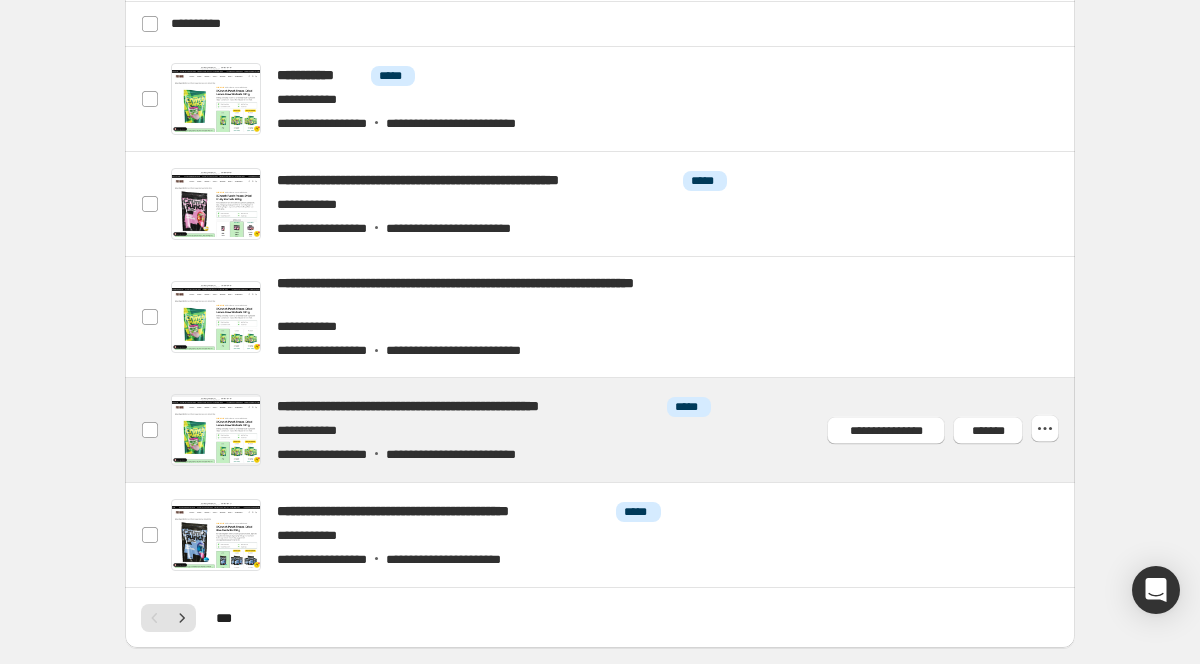 click at bounding box center (624, 430) 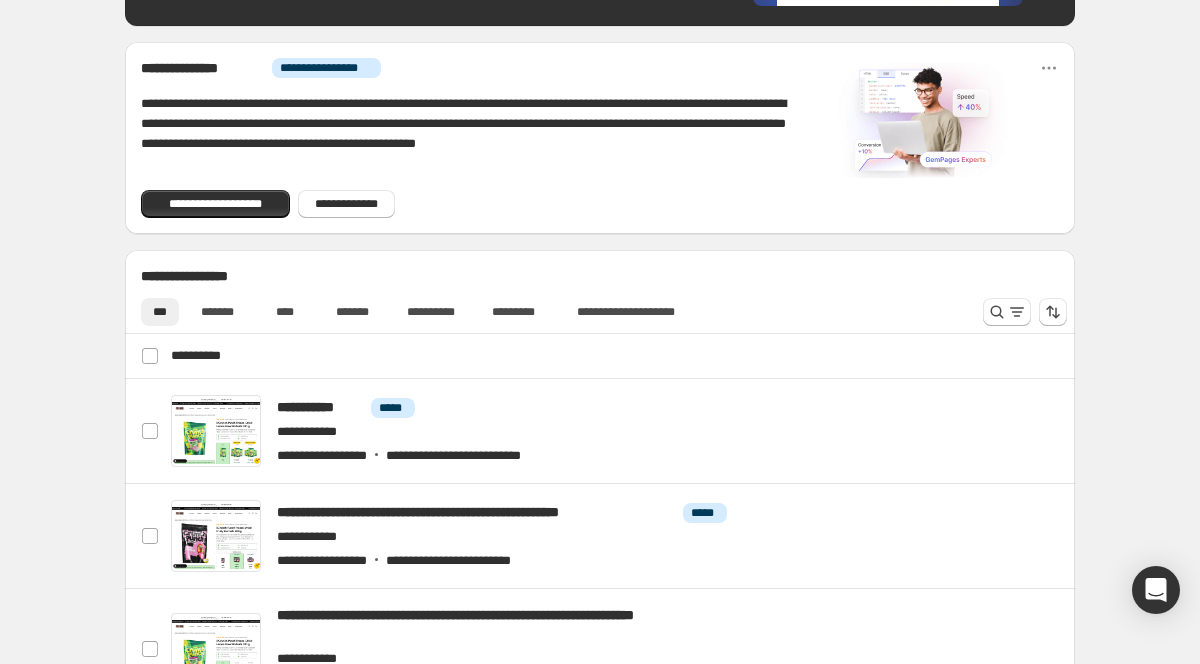 scroll, scrollTop: 848, scrollLeft: 0, axis: vertical 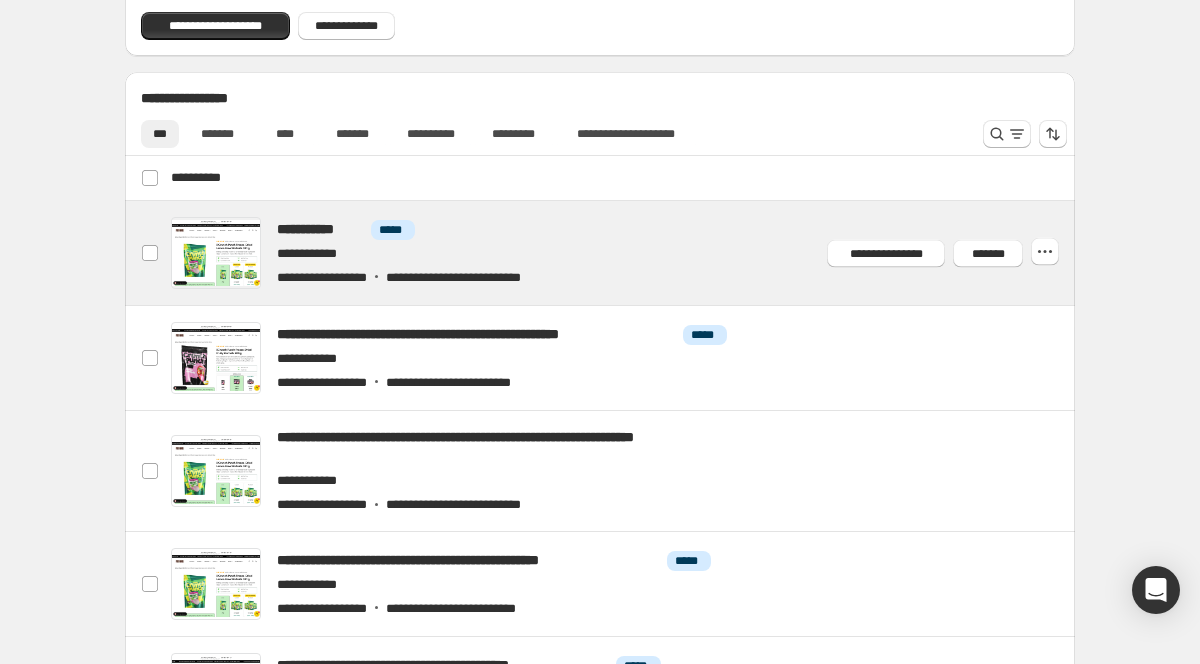 click at bounding box center (624, 253) 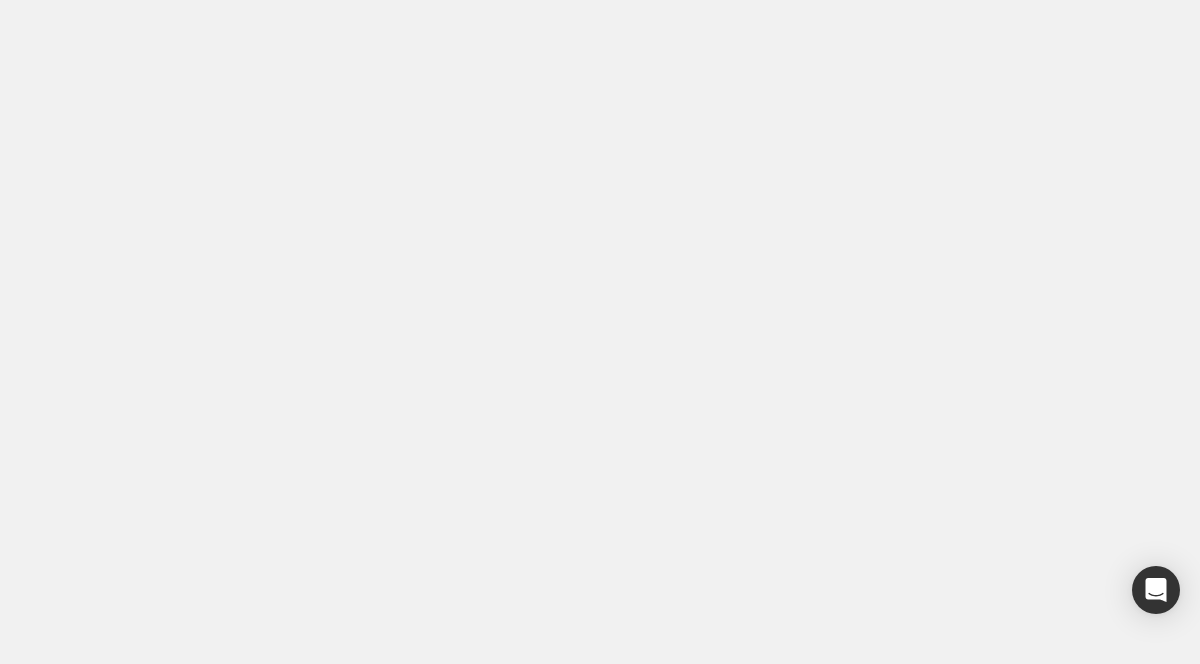 scroll, scrollTop: 0, scrollLeft: 0, axis: both 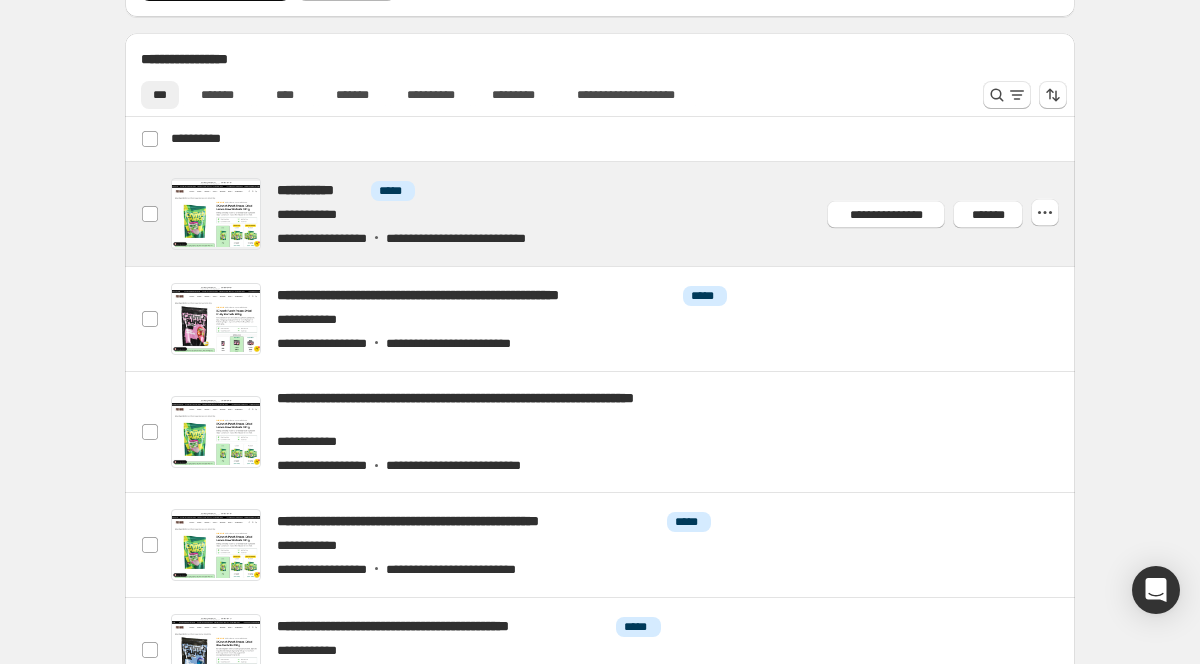 click at bounding box center (624, 214) 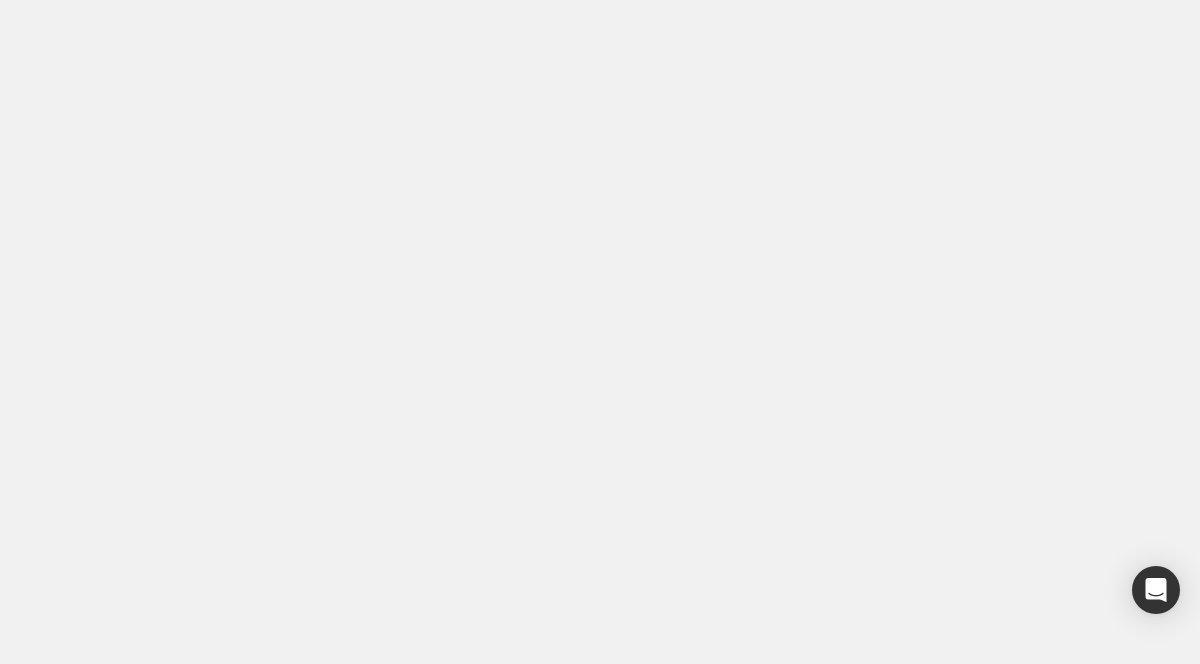 scroll, scrollTop: 0, scrollLeft: 0, axis: both 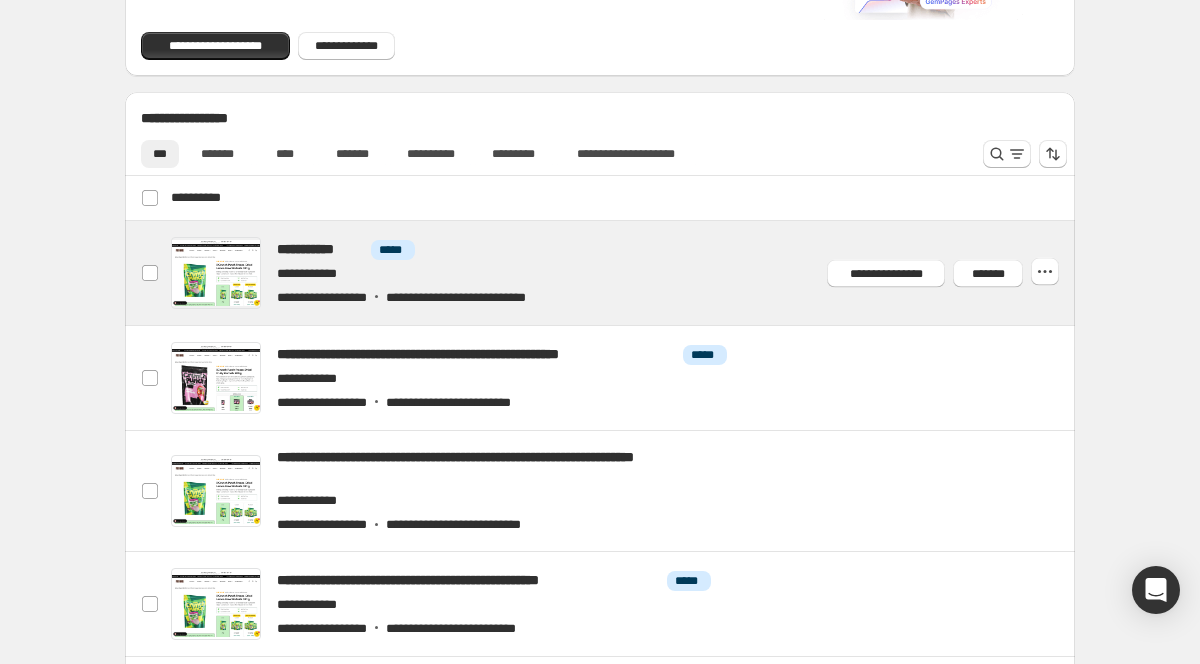 click at bounding box center [624, 273] 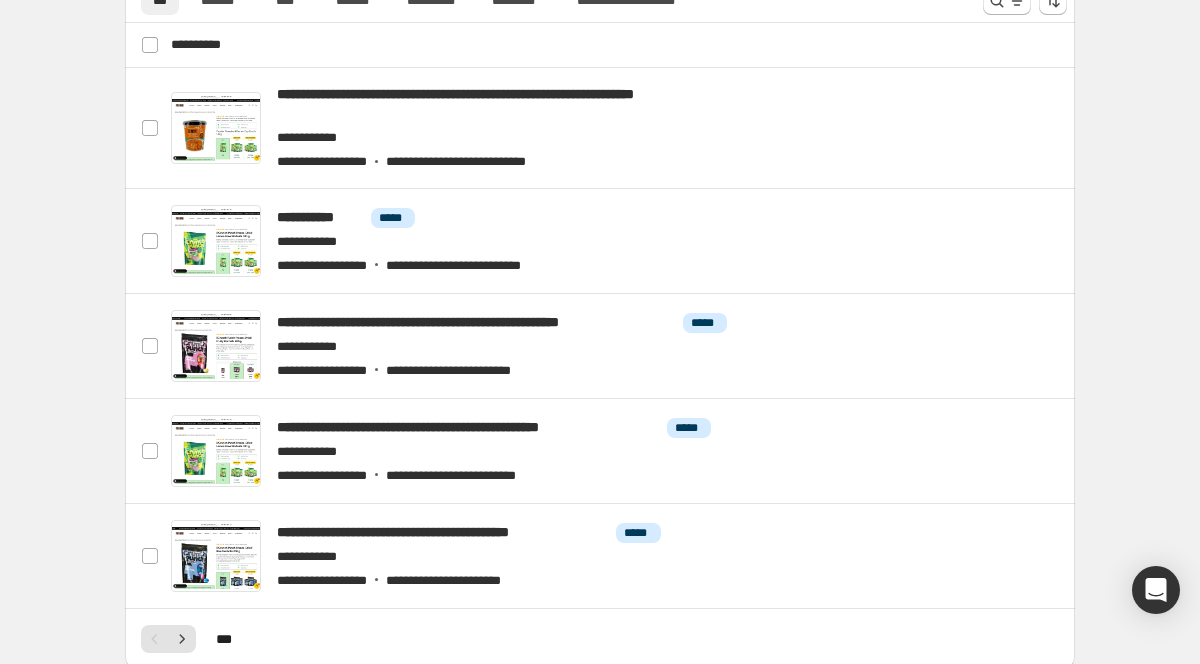 scroll, scrollTop: 986, scrollLeft: 0, axis: vertical 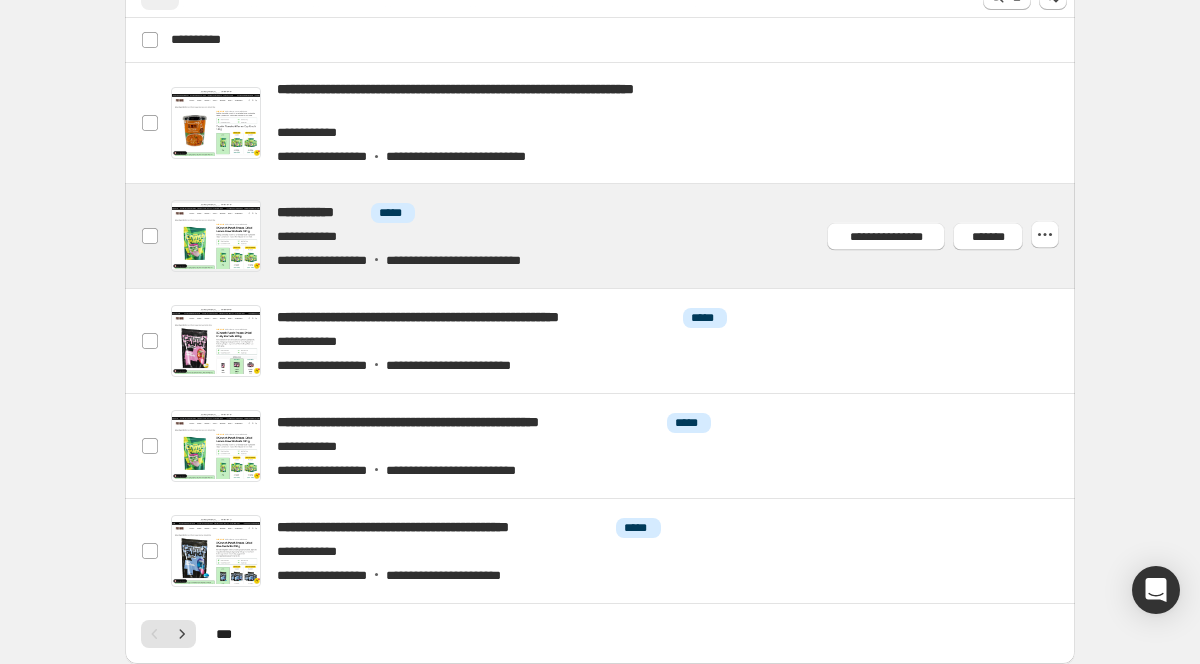 click at bounding box center [624, 236] 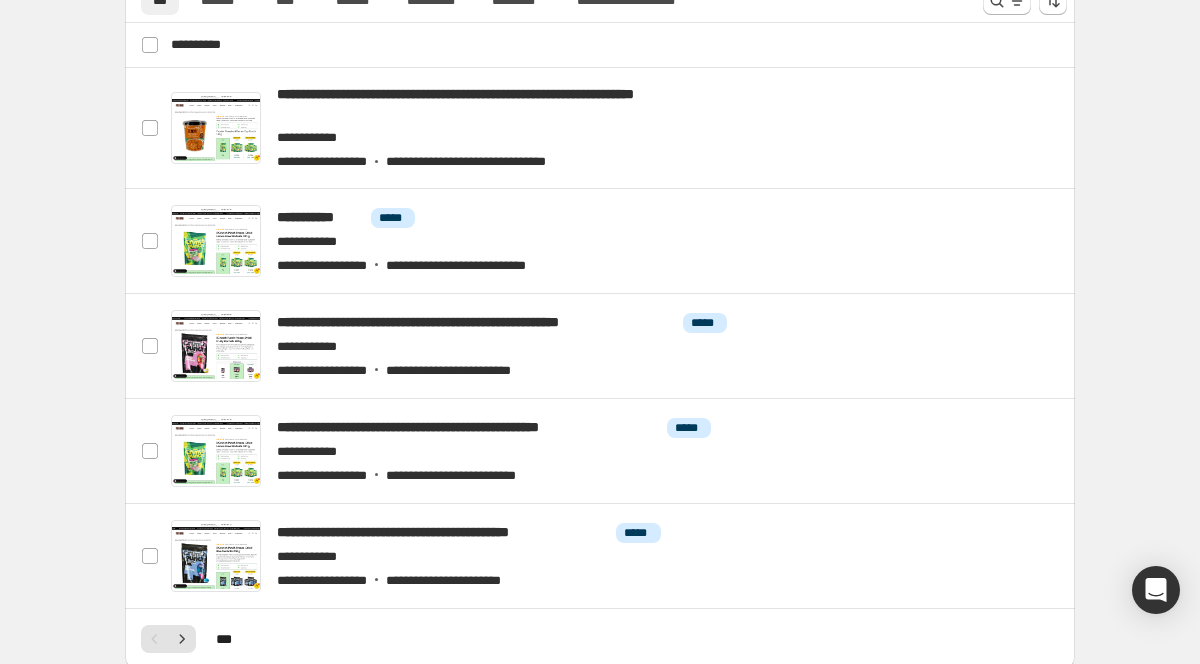 scroll, scrollTop: 995, scrollLeft: 0, axis: vertical 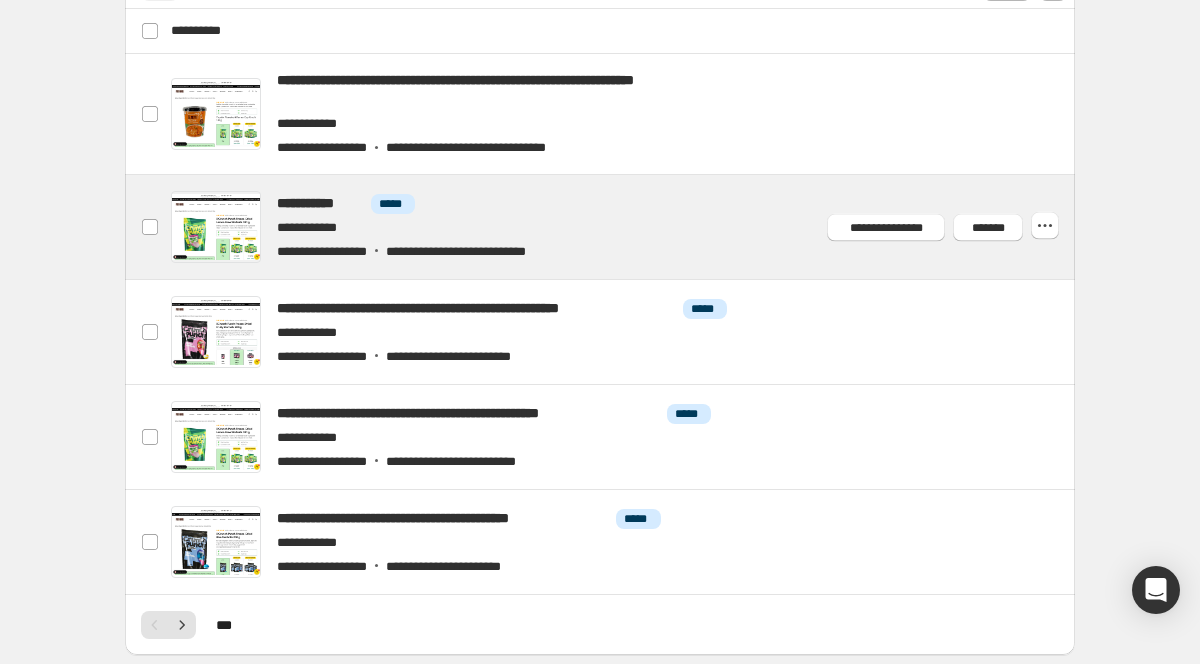click at bounding box center (624, 227) 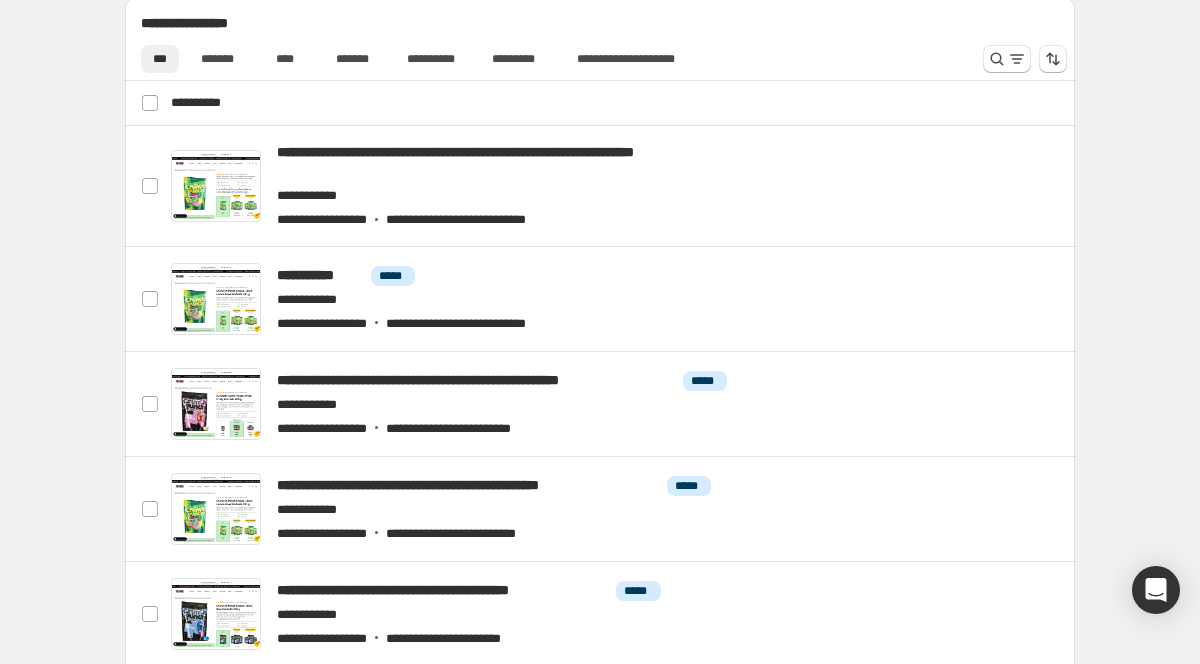 scroll, scrollTop: 1106, scrollLeft: 0, axis: vertical 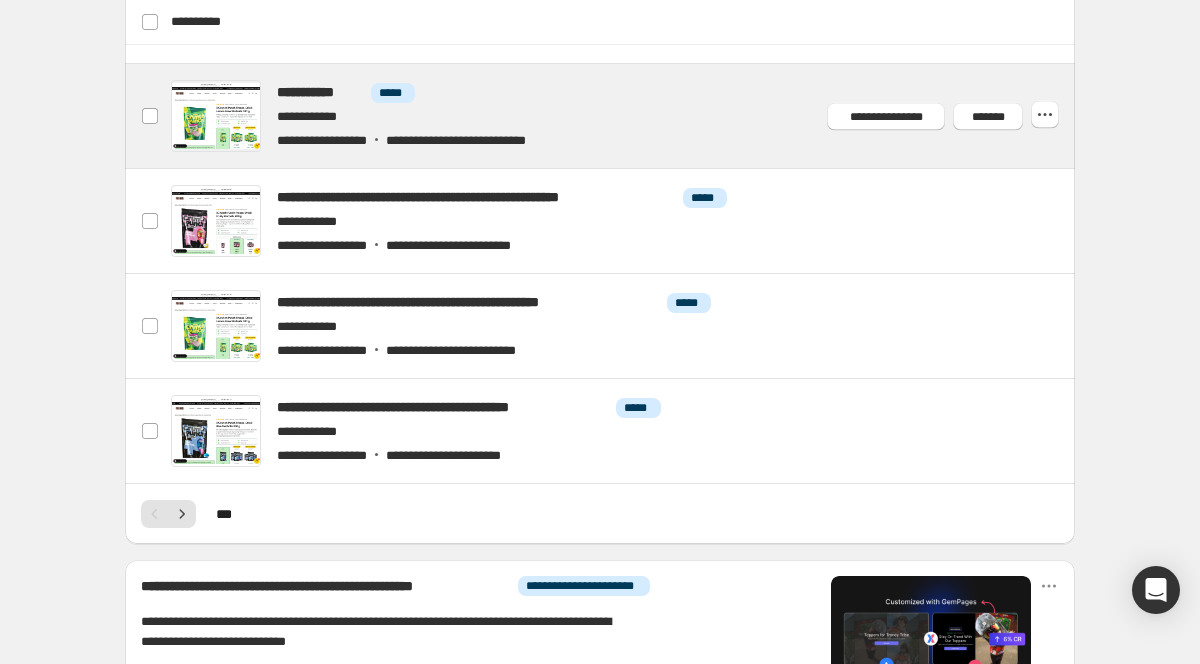 click at bounding box center [624, 116] 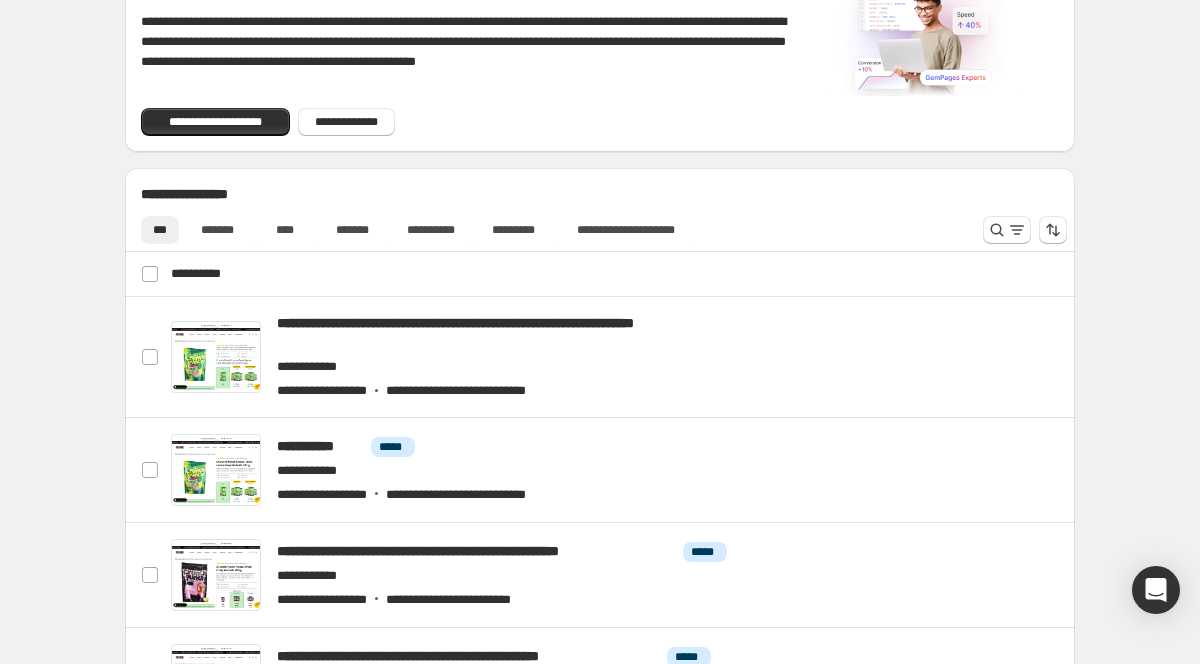 scroll, scrollTop: 888, scrollLeft: 0, axis: vertical 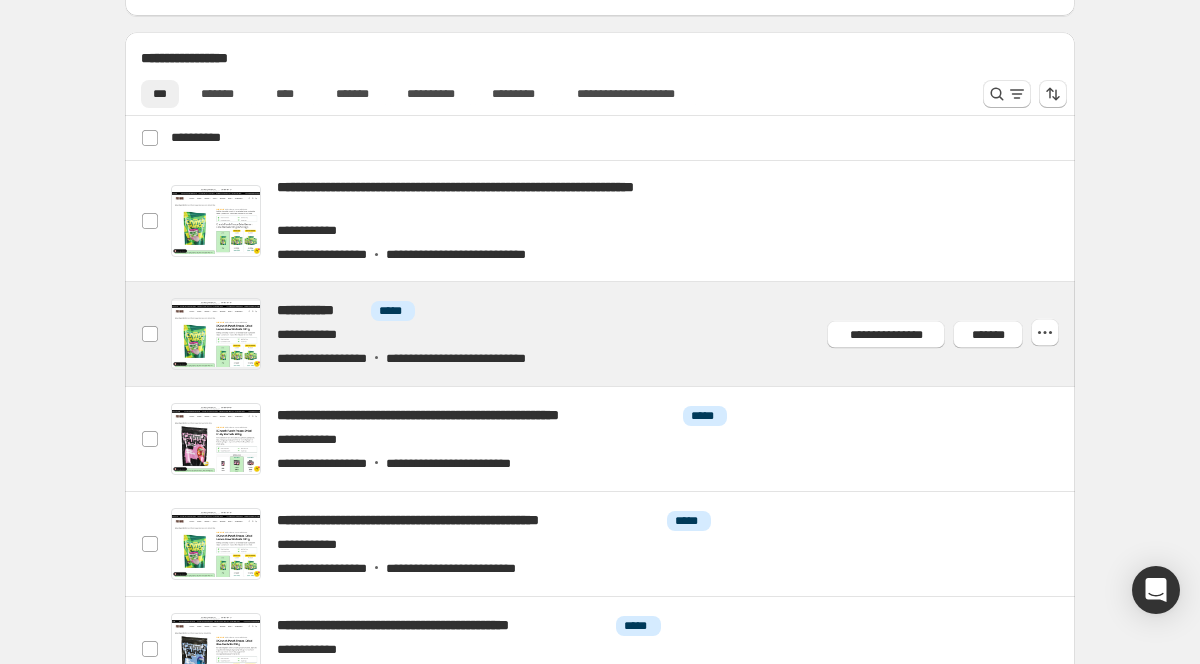 click at bounding box center (624, 334) 